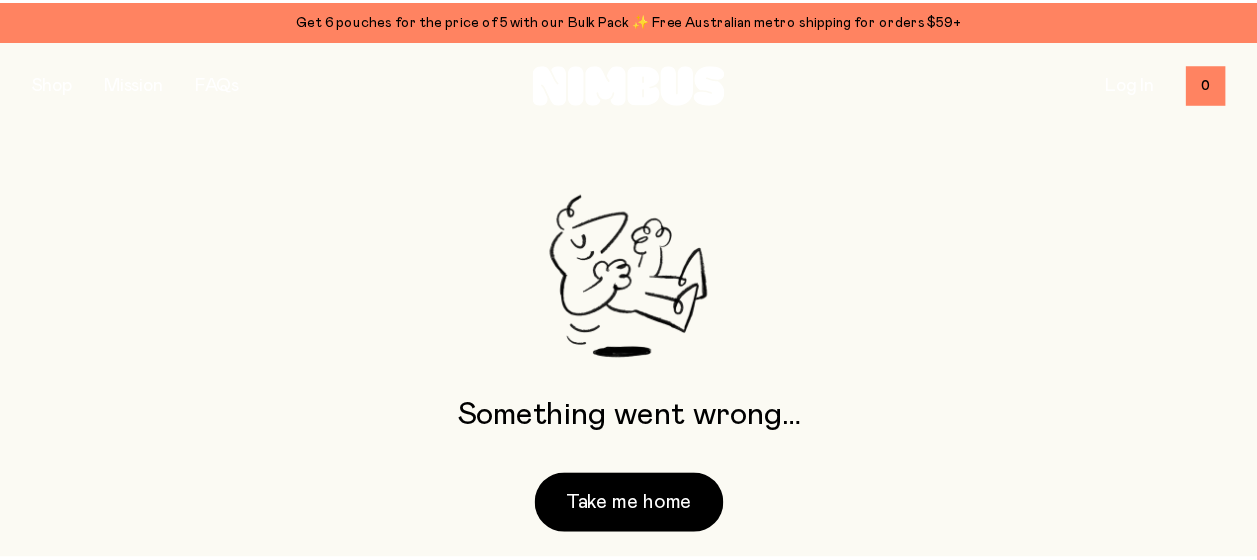 scroll, scrollTop: 0, scrollLeft: 0, axis: both 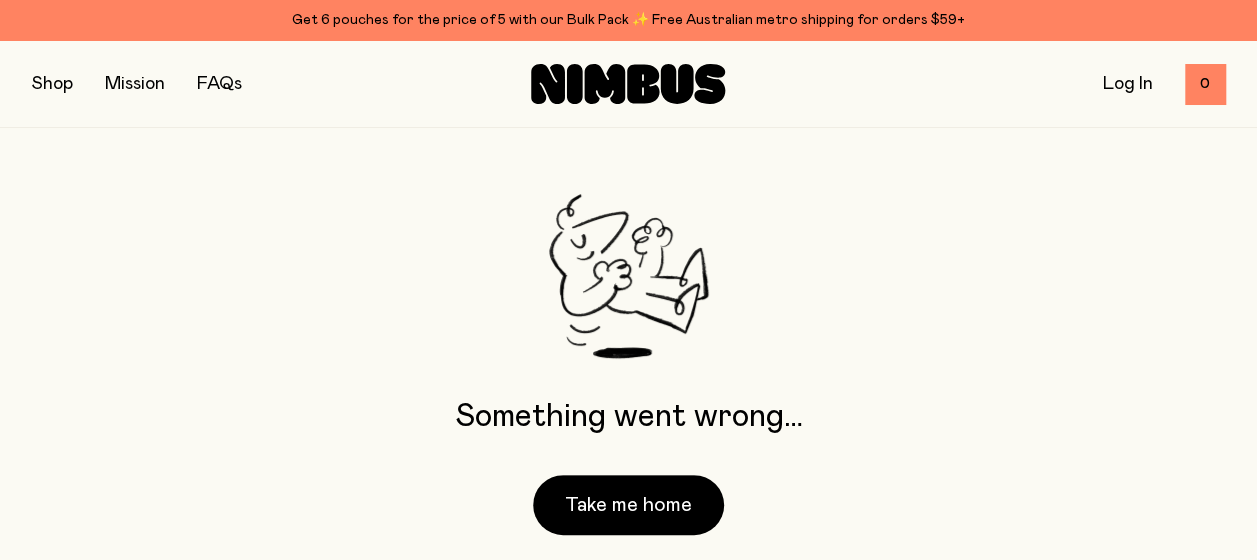 click on "Log In" at bounding box center (1128, 84) 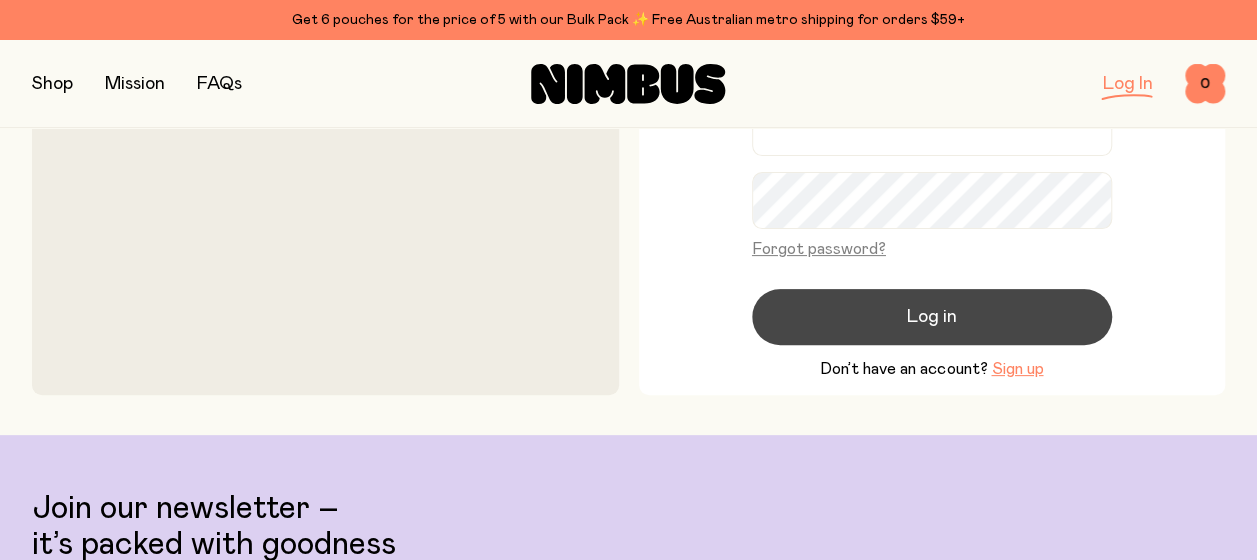 scroll, scrollTop: 100, scrollLeft: 0, axis: vertical 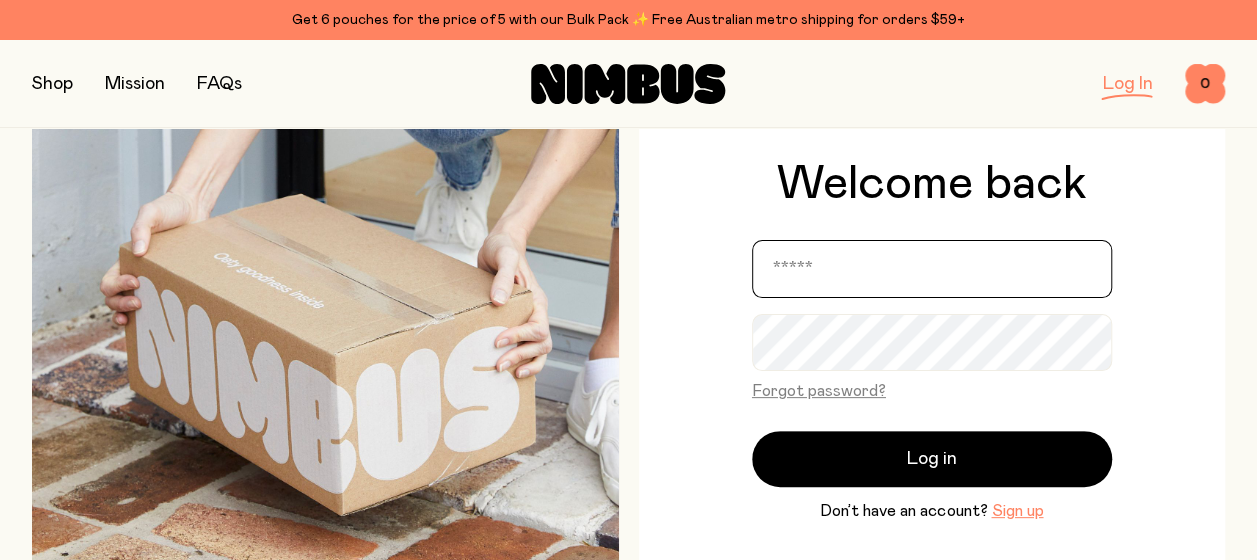 click at bounding box center (932, 269) 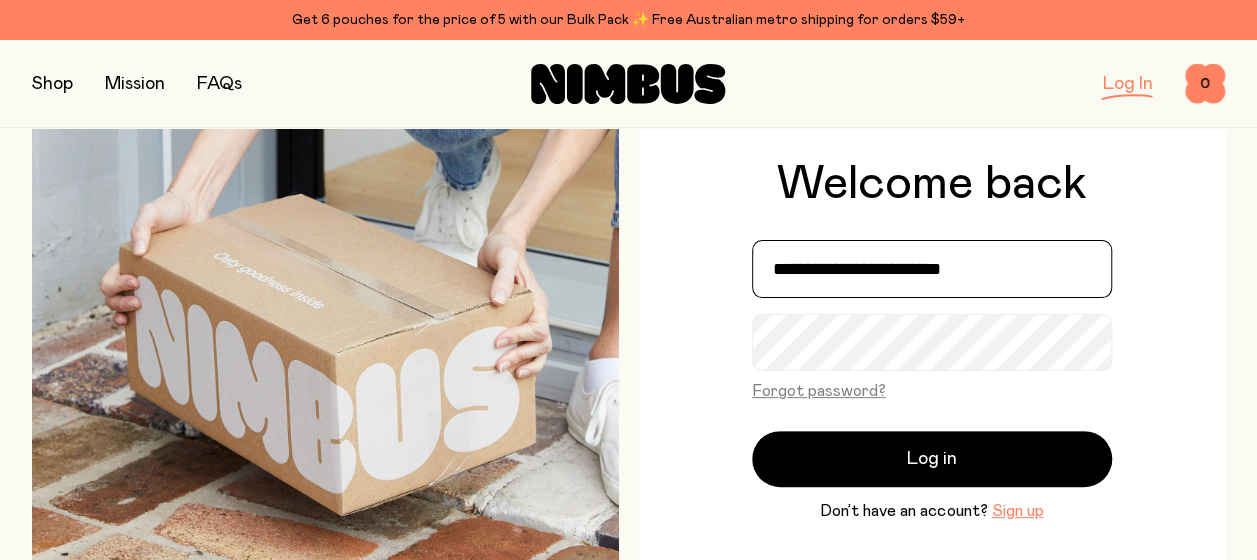 type on "**********" 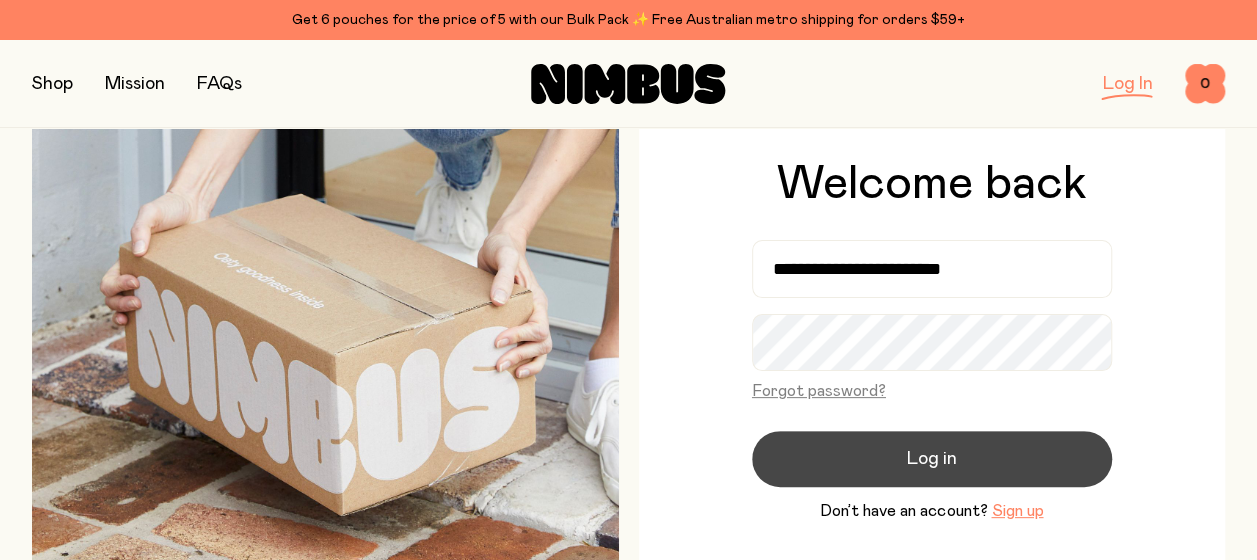click on "Log in" at bounding box center (932, 459) 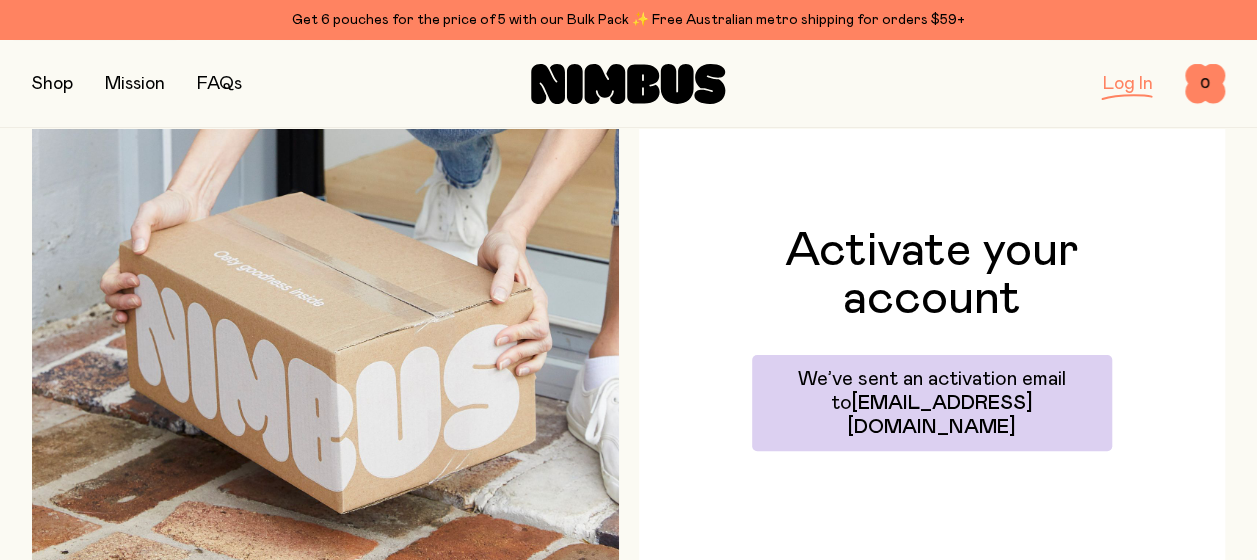 scroll, scrollTop: 100, scrollLeft: 0, axis: vertical 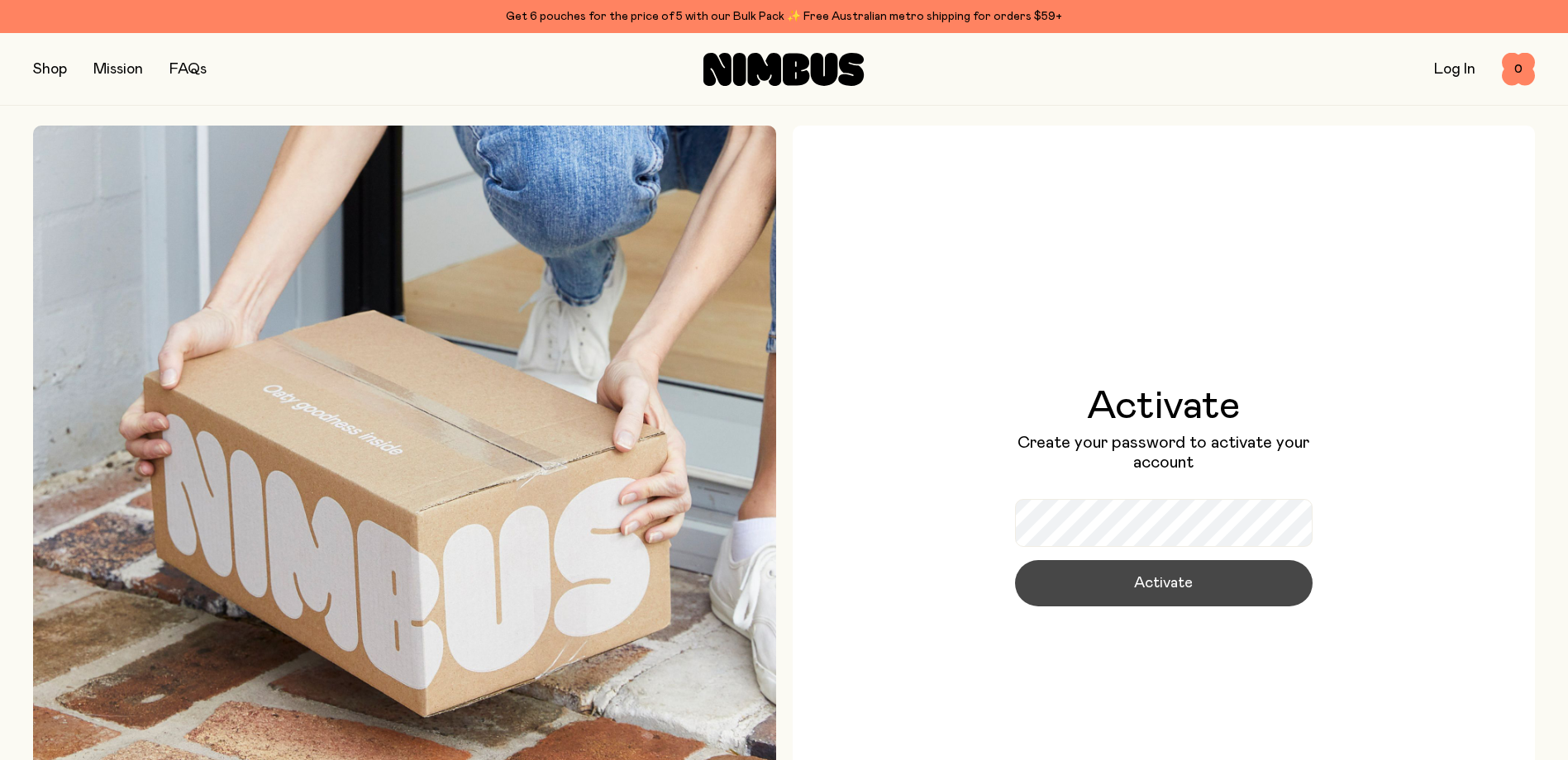 click on "Activate" at bounding box center (1163, 583) 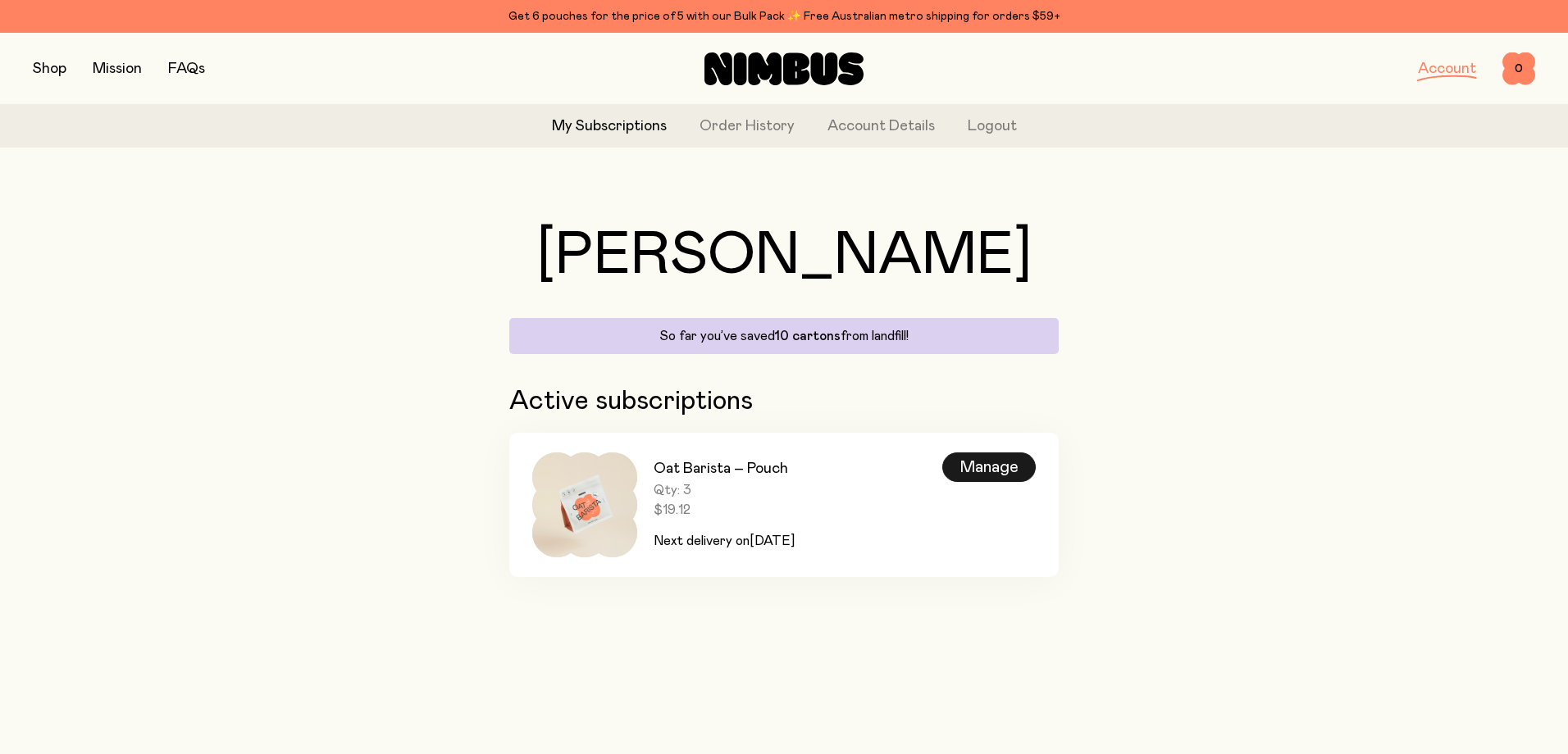 click on "Manage" at bounding box center [989, 467] 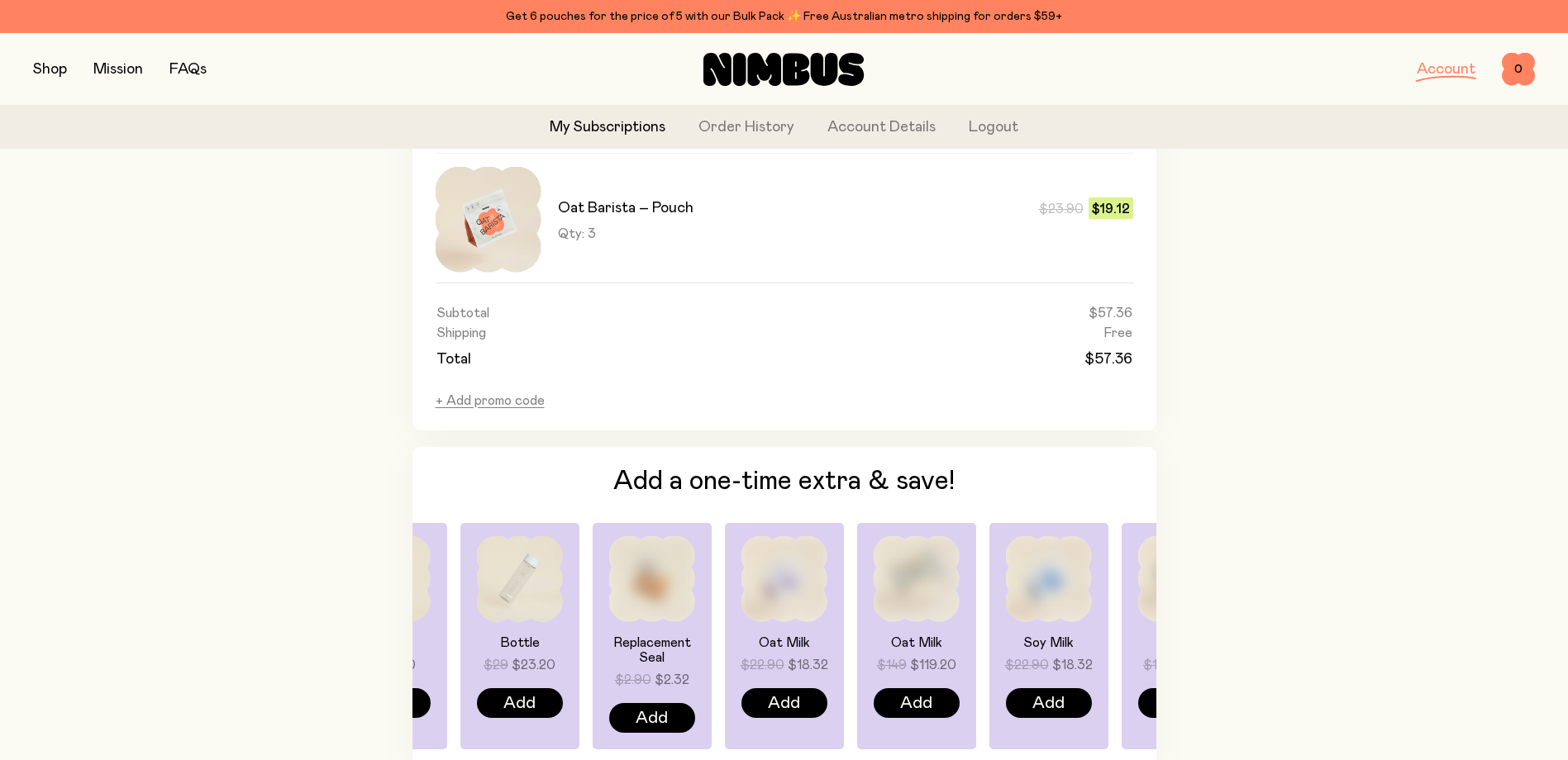 scroll, scrollTop: 826, scrollLeft: 0, axis: vertical 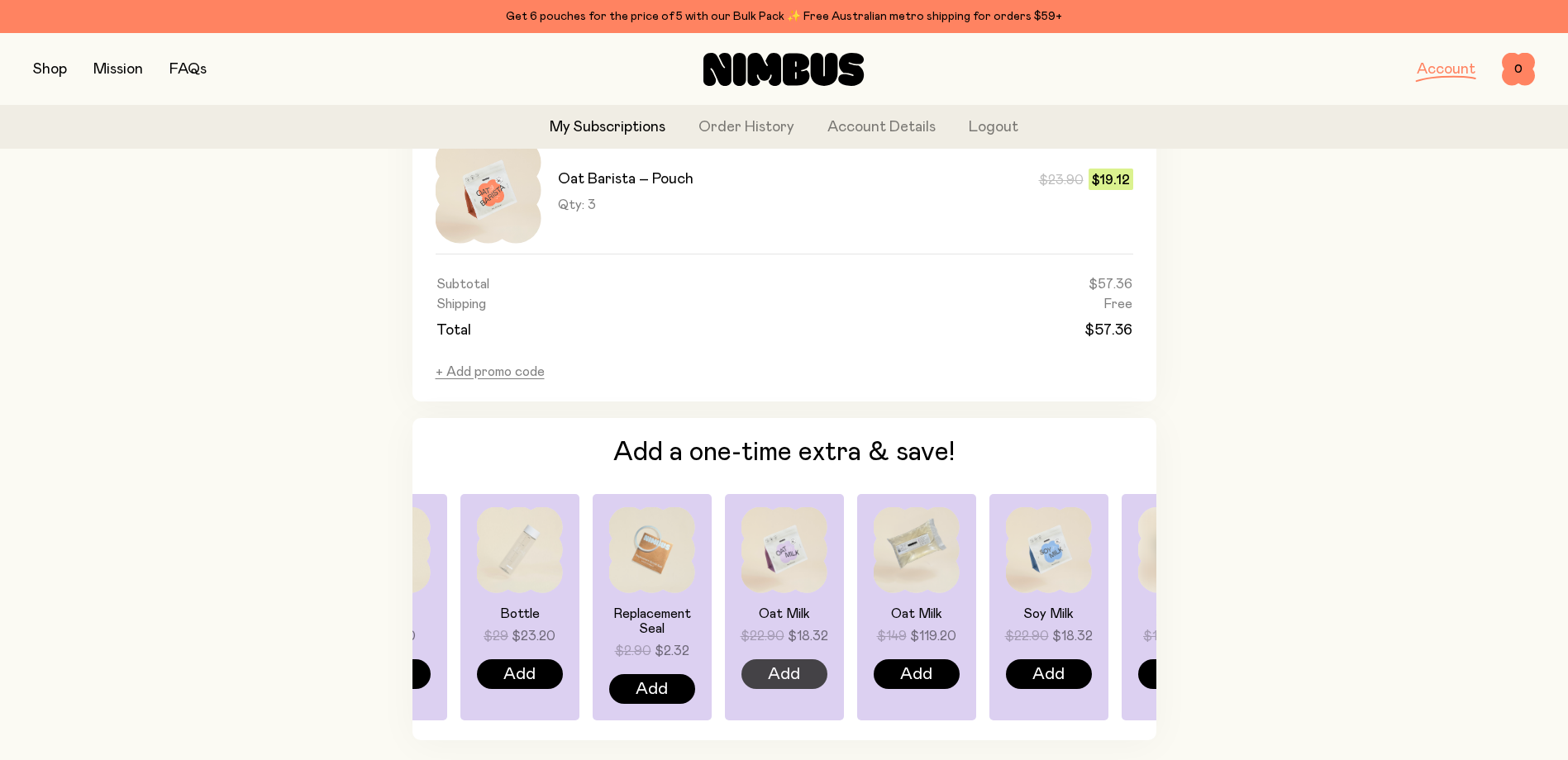 click on "Add" at bounding box center (784, 674) 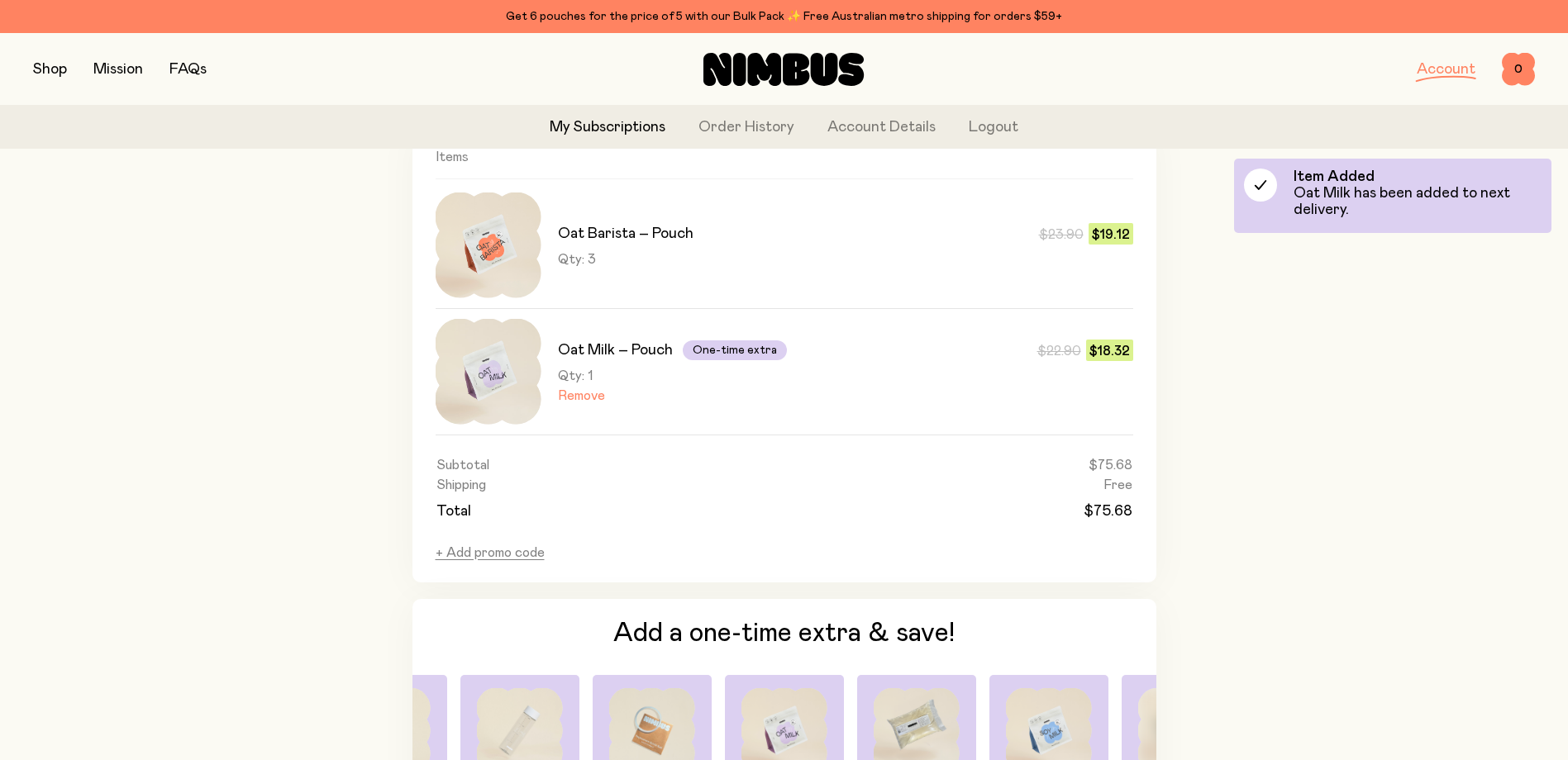 scroll, scrollTop: 768, scrollLeft: 0, axis: vertical 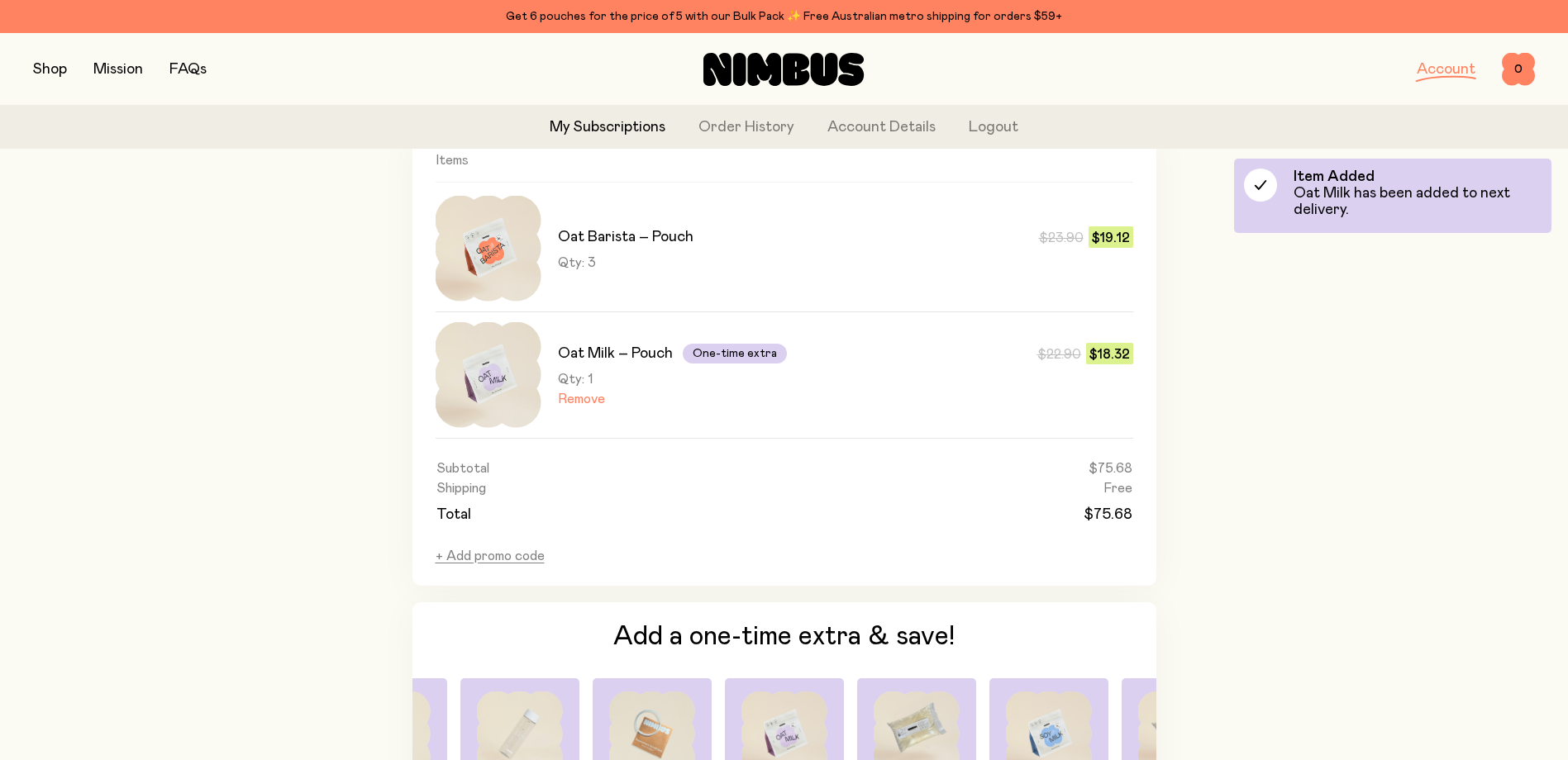 click on "Qty: 3" at bounding box center (577, 263) 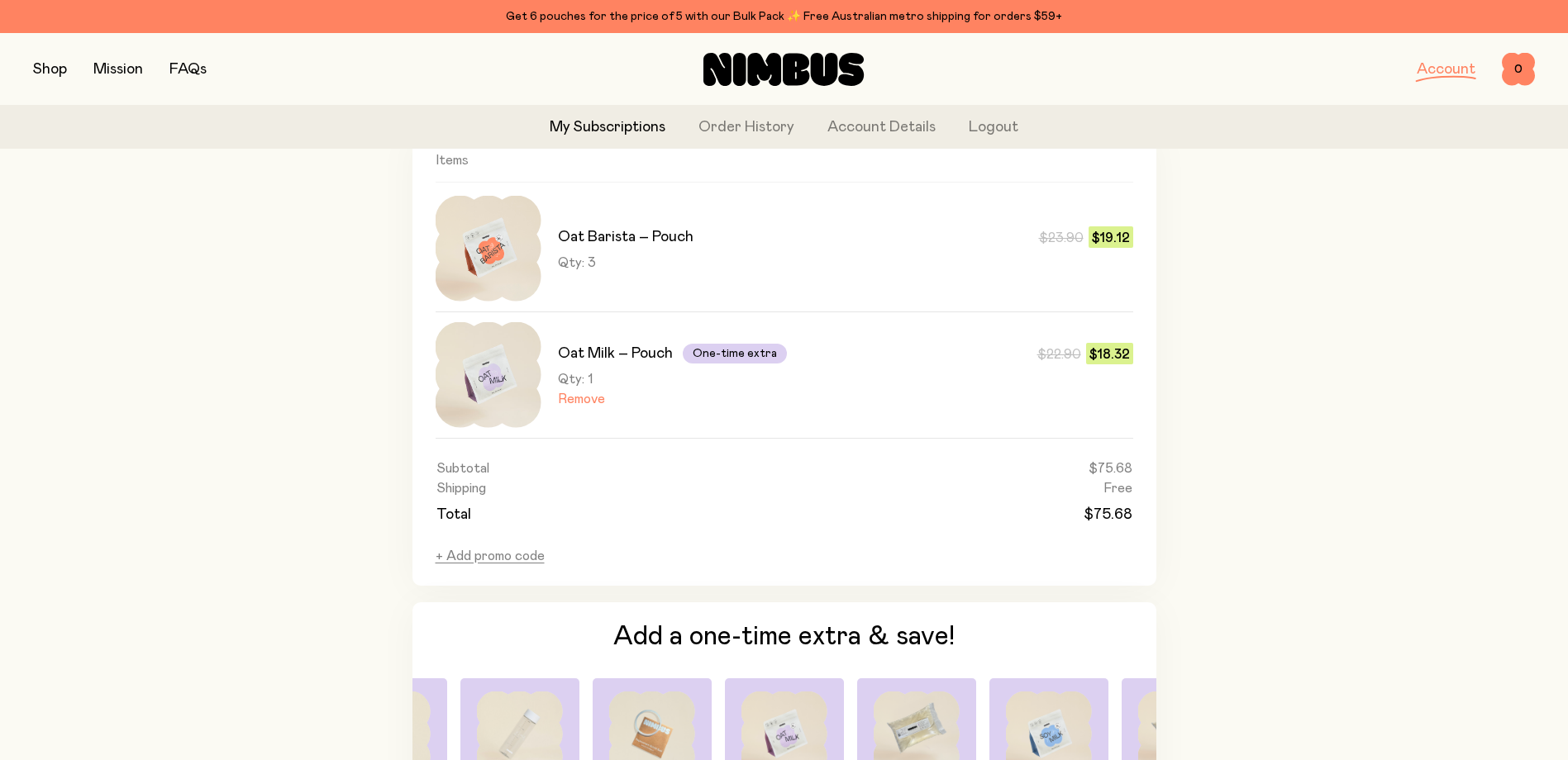 click at bounding box center (489, 249) 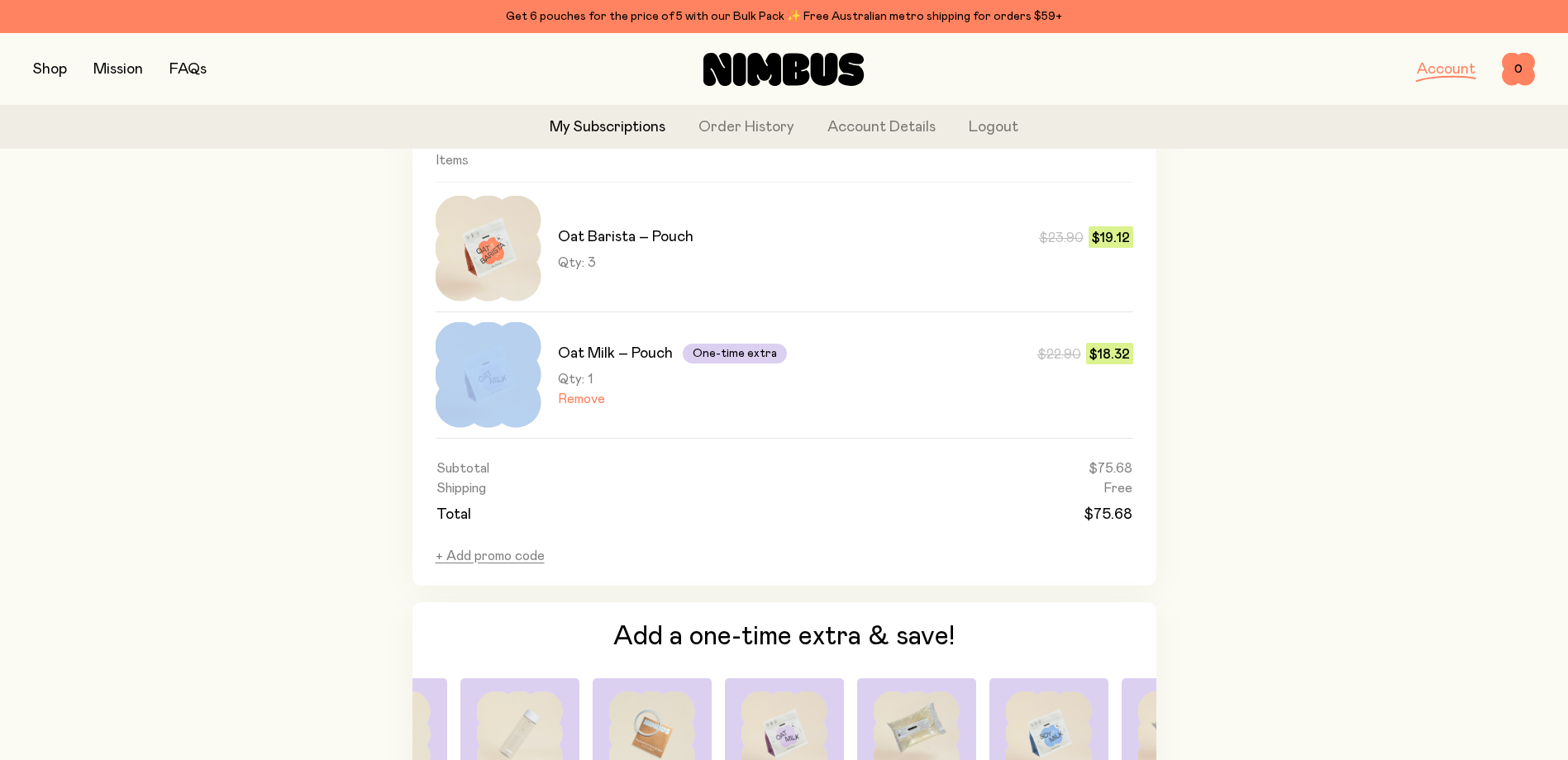 click on "Qty: 3 $23.90 $19.12" at bounding box center [846, 263] 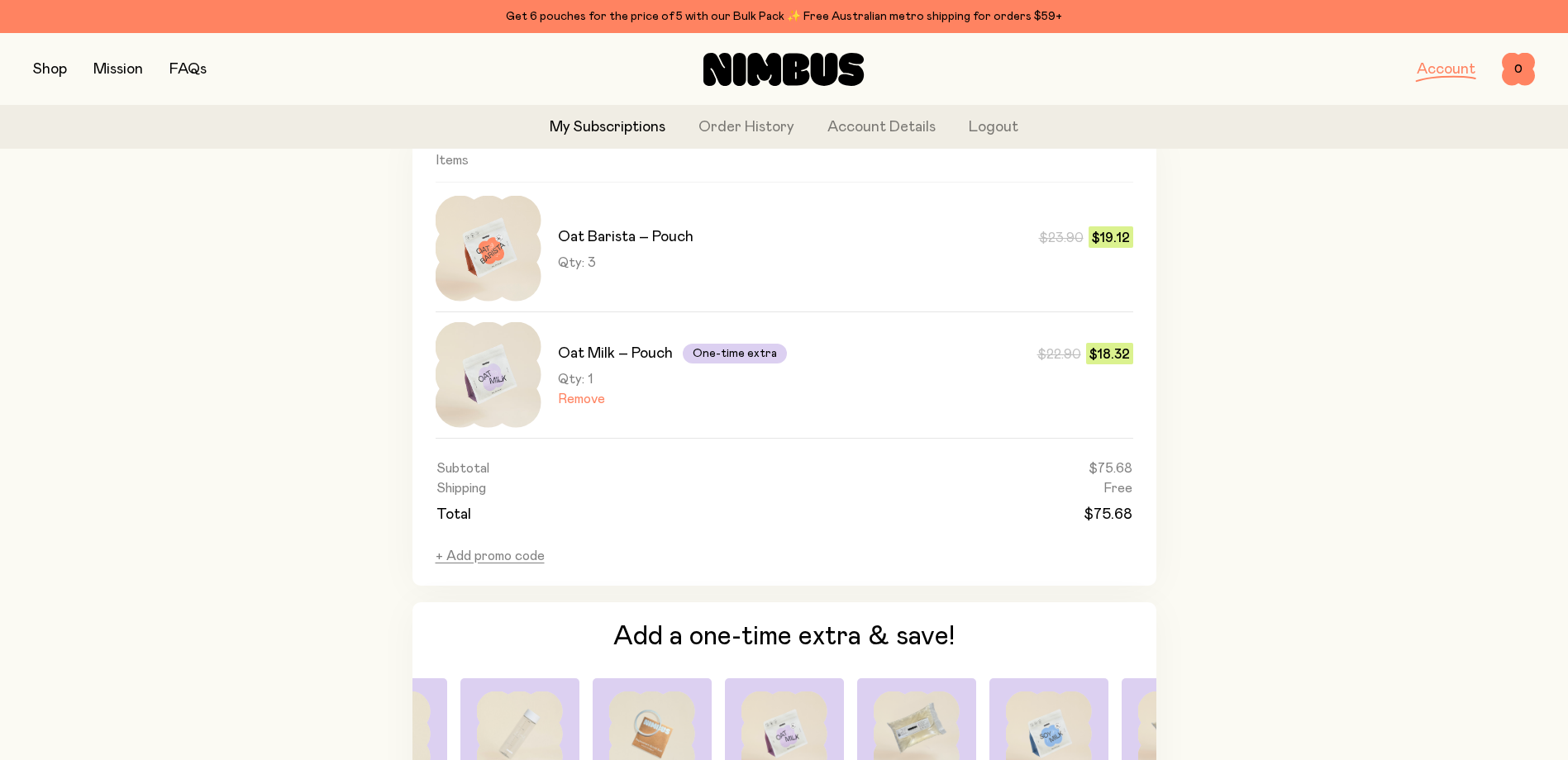 click on "Oat Barista – Pouch" at bounding box center (626, 237) 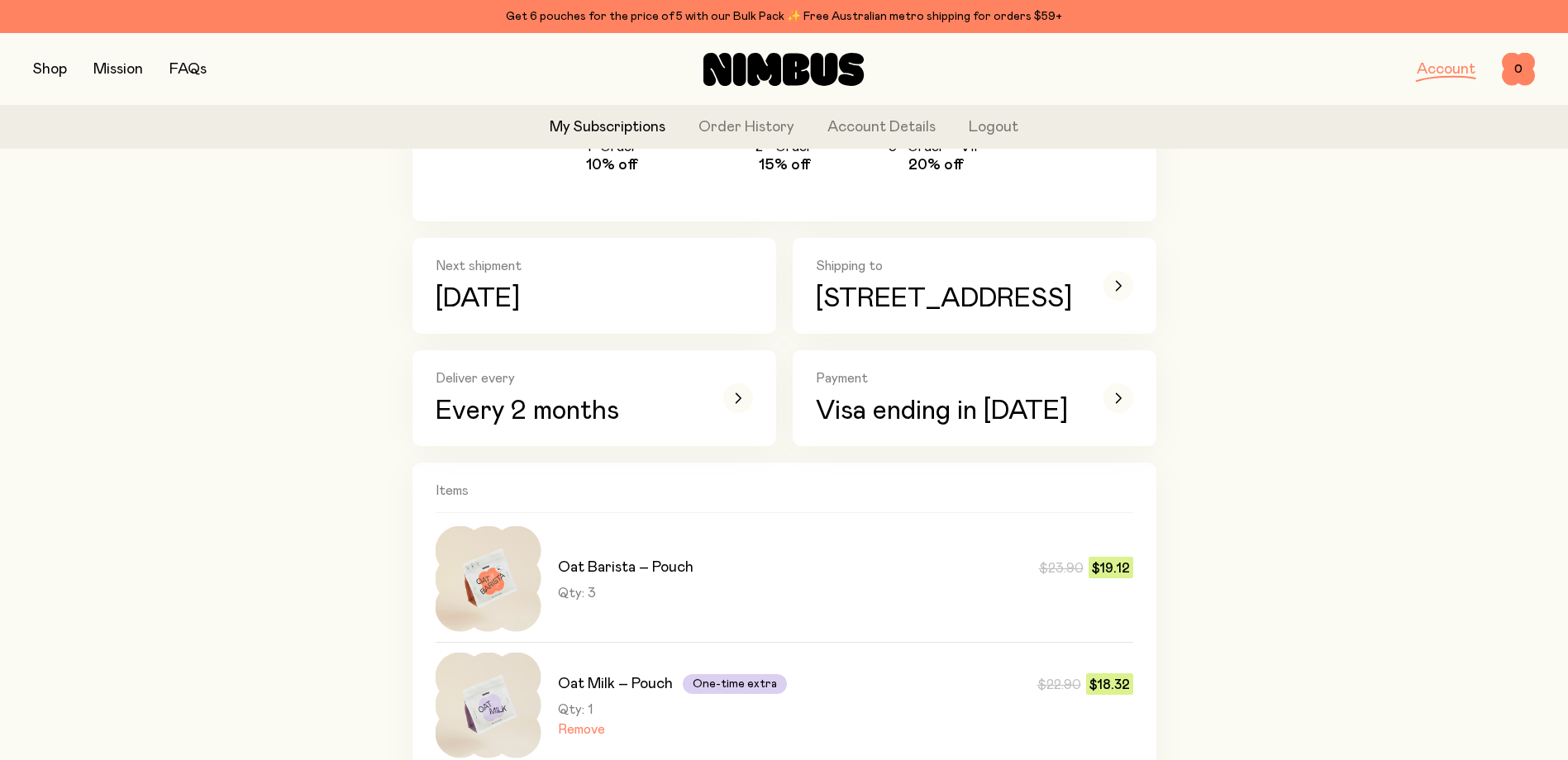 scroll, scrollTop: 520, scrollLeft: 0, axis: vertical 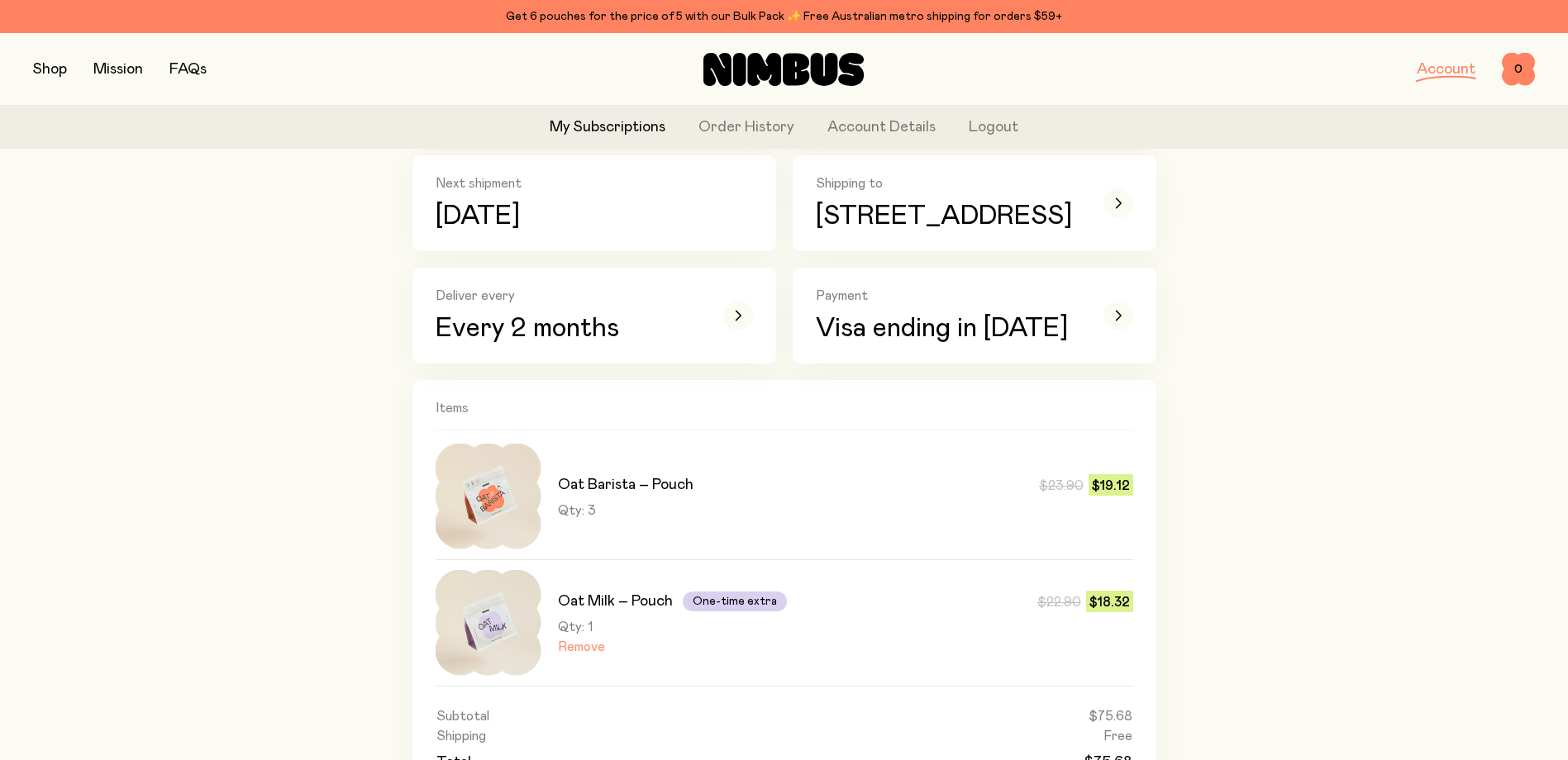 click on "Remove" at bounding box center (581, 647) 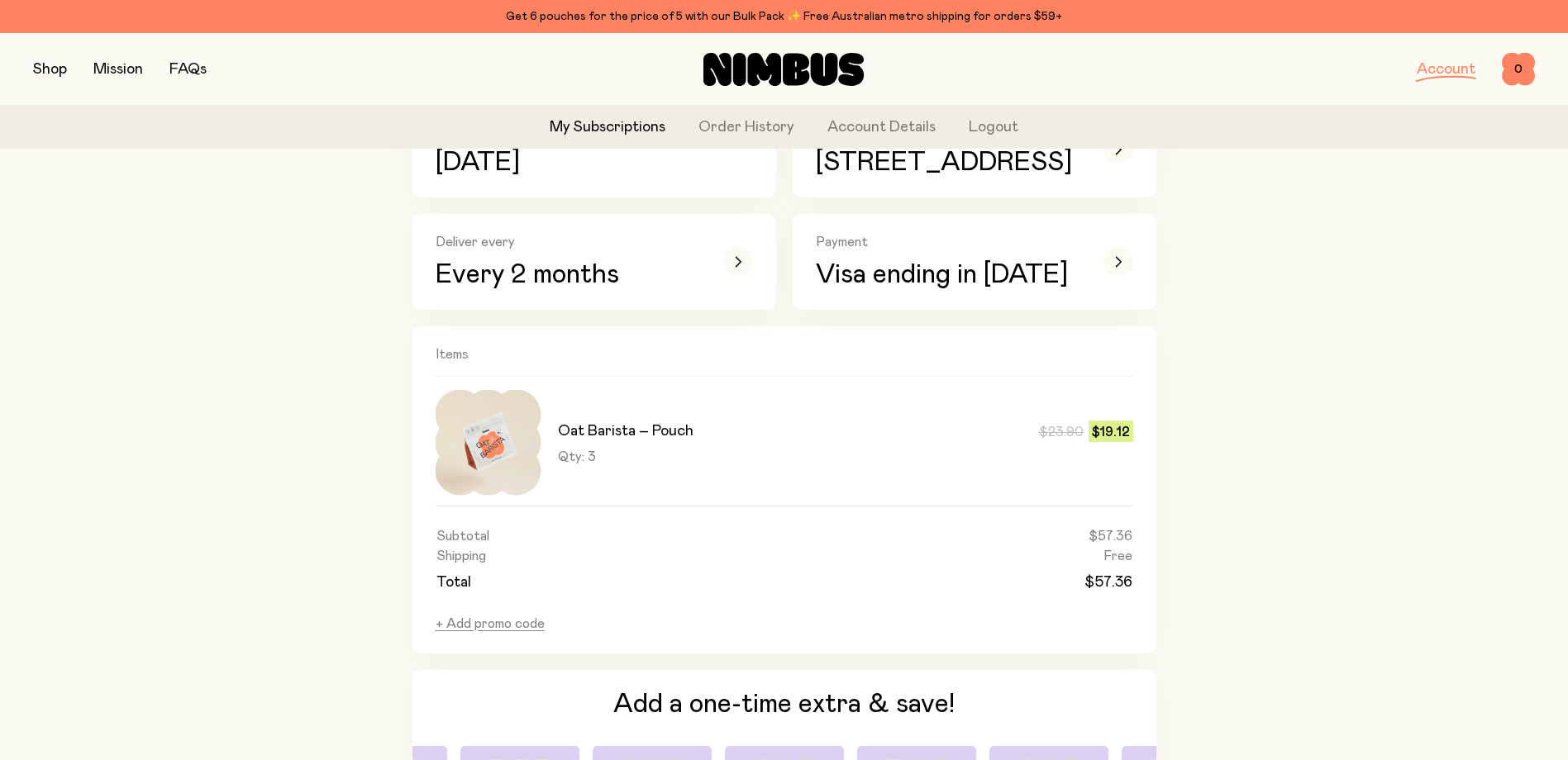 scroll, scrollTop: 686, scrollLeft: 0, axis: vertical 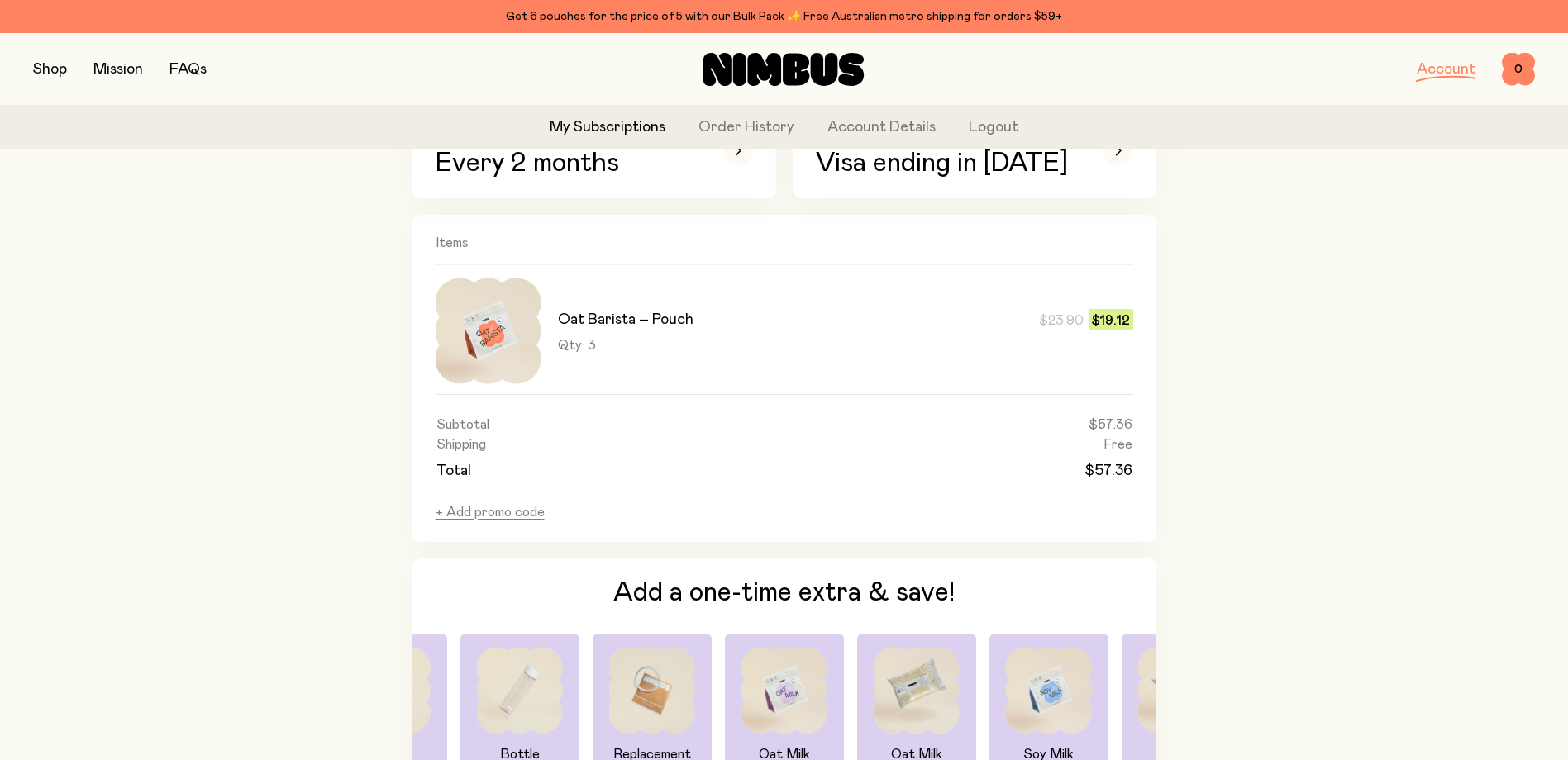 click on "My Subscriptions" 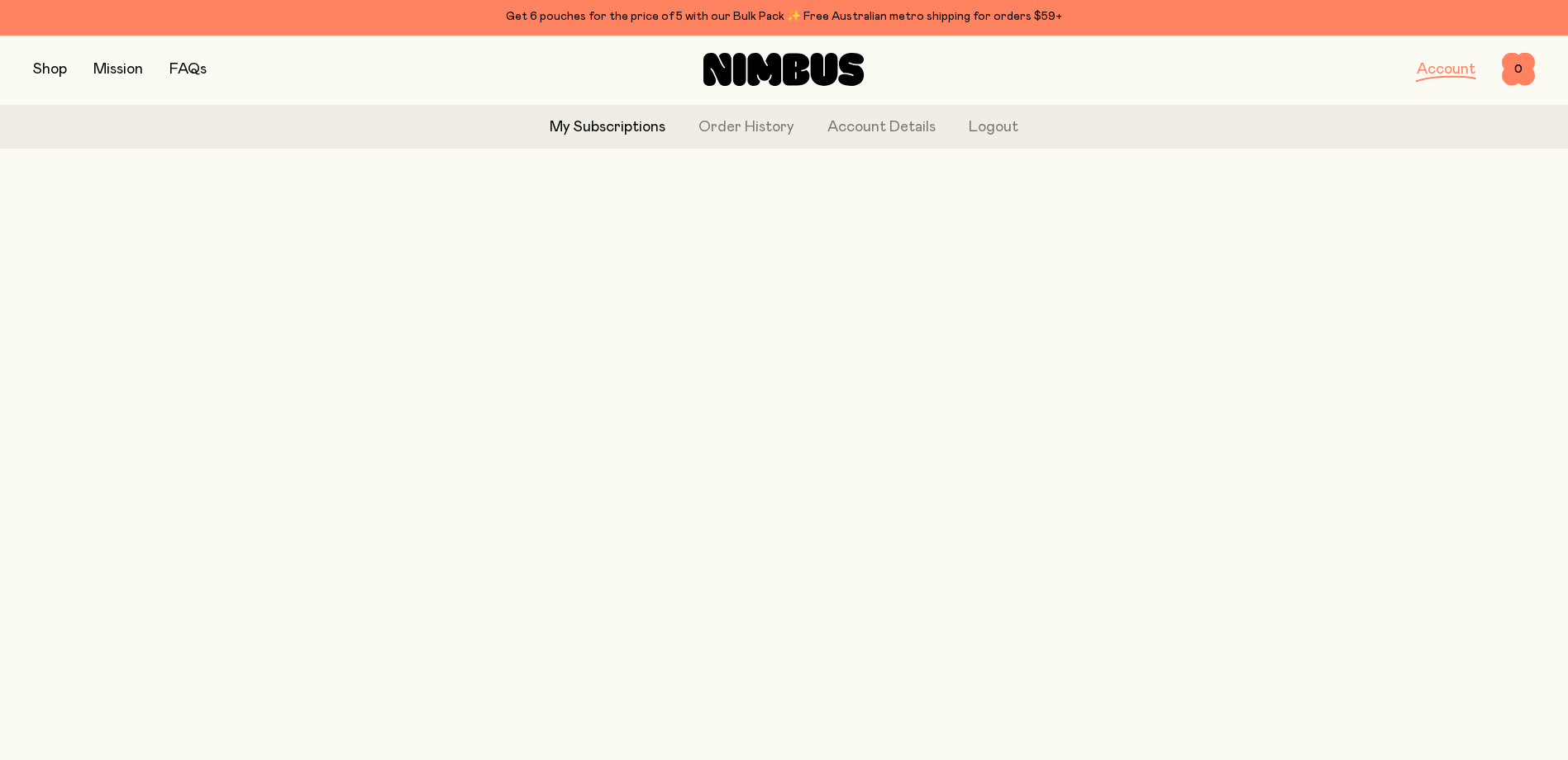 scroll, scrollTop: 0, scrollLeft: 0, axis: both 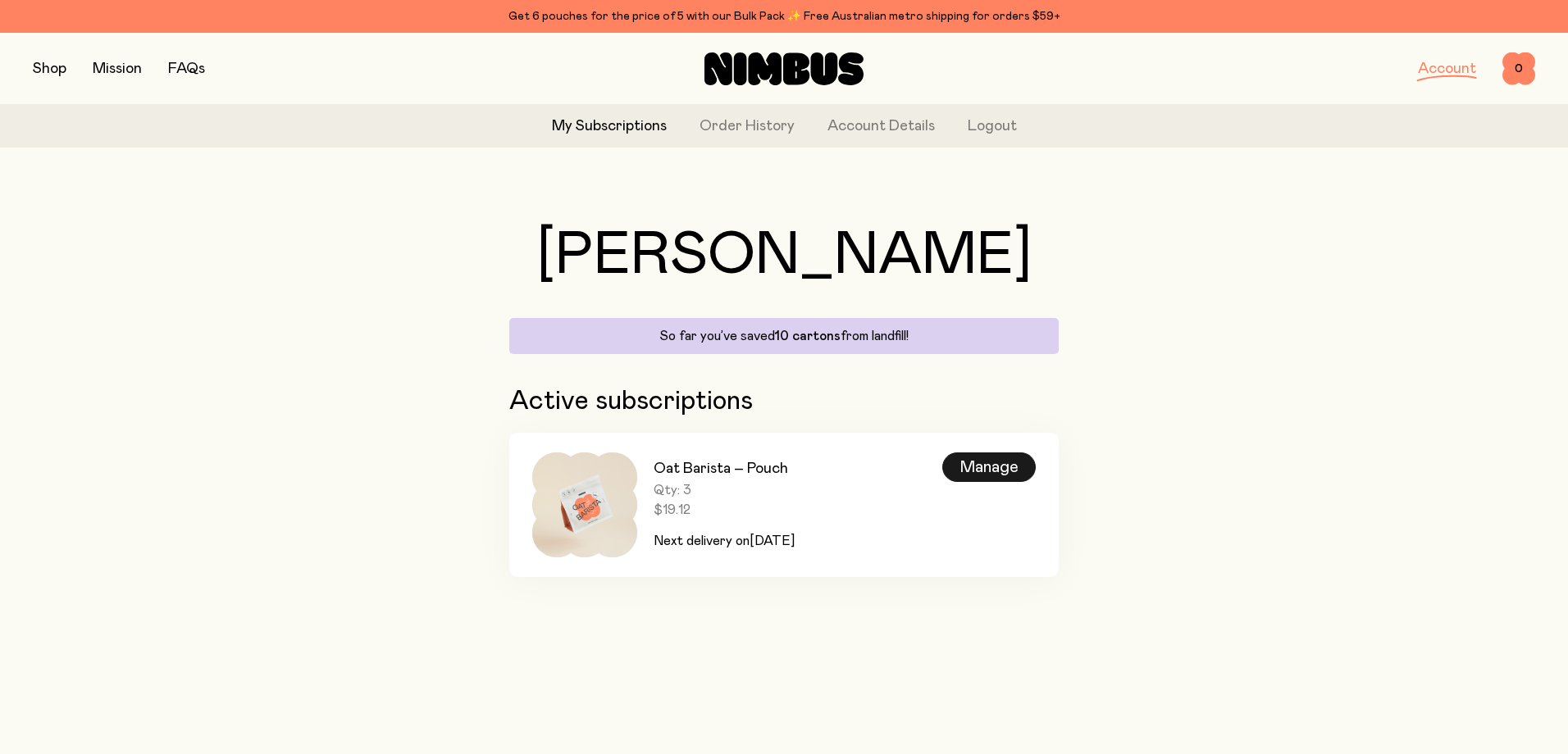 click on "Manage" at bounding box center (989, 467) 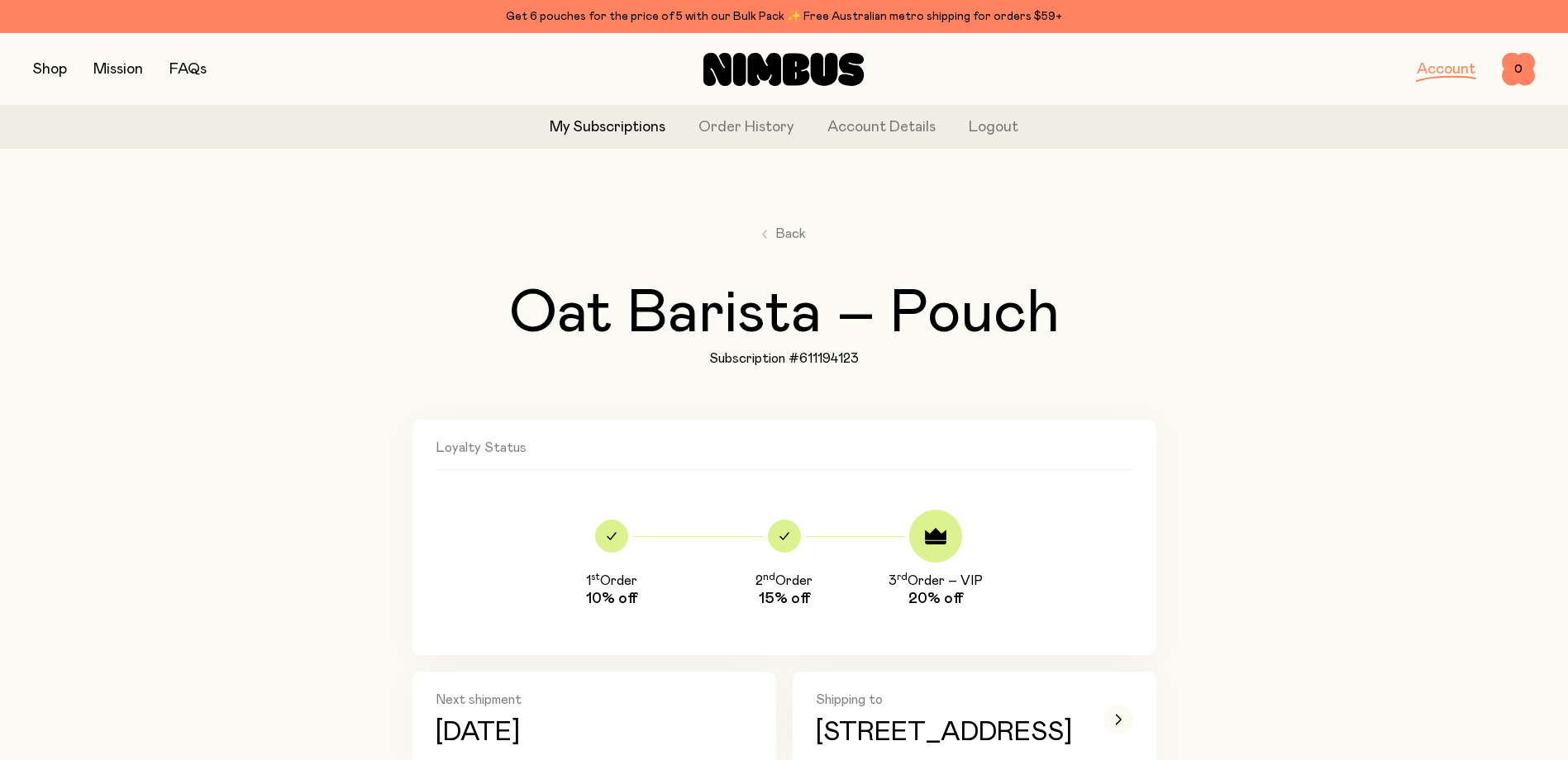 scroll, scrollTop: 0, scrollLeft: 0, axis: both 